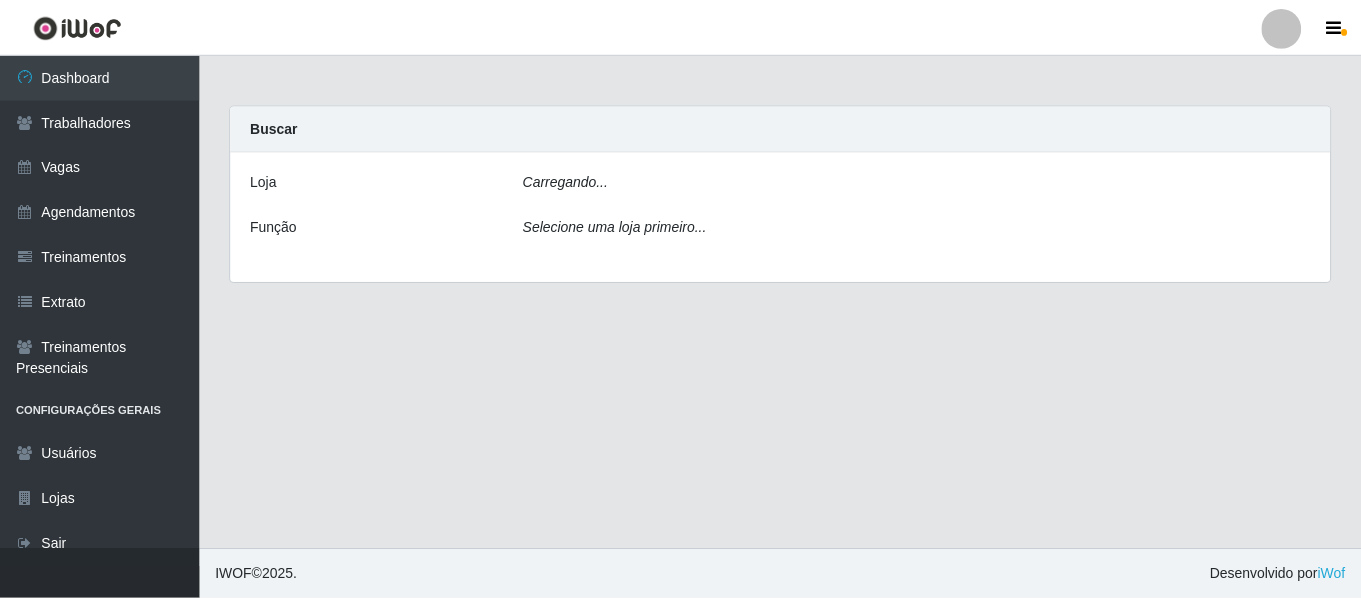 scroll, scrollTop: 0, scrollLeft: 0, axis: both 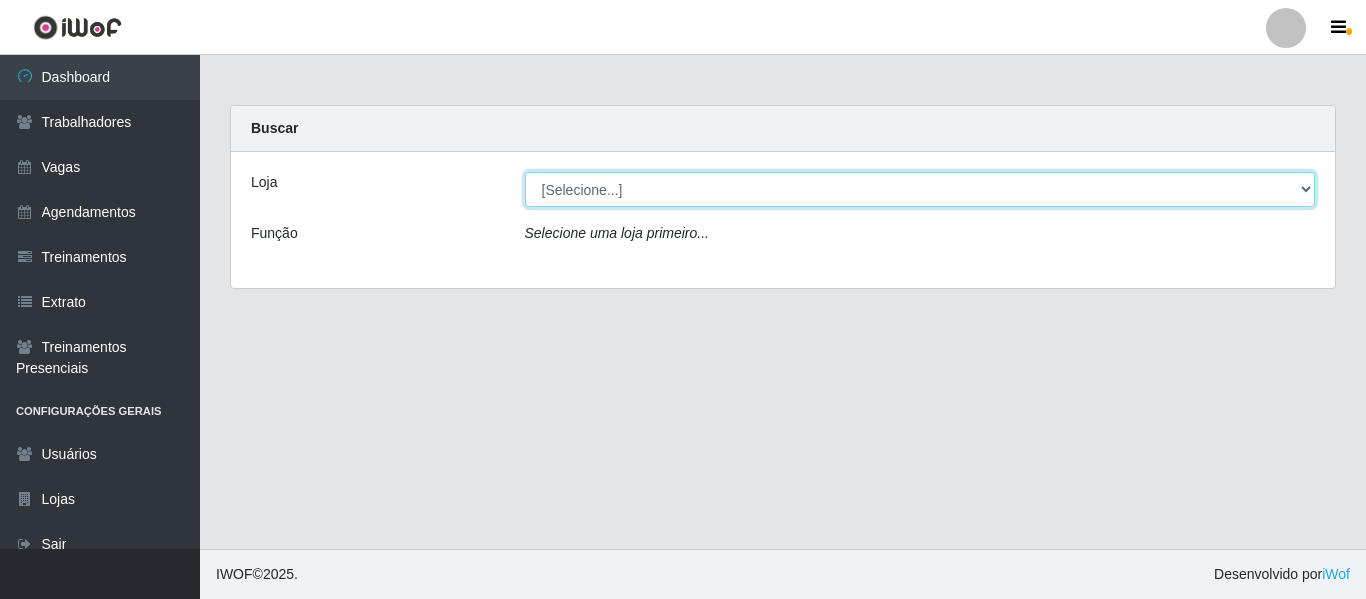 drag, startPoint x: 685, startPoint y: 181, endPoint x: 678, endPoint y: 193, distance: 13.892444 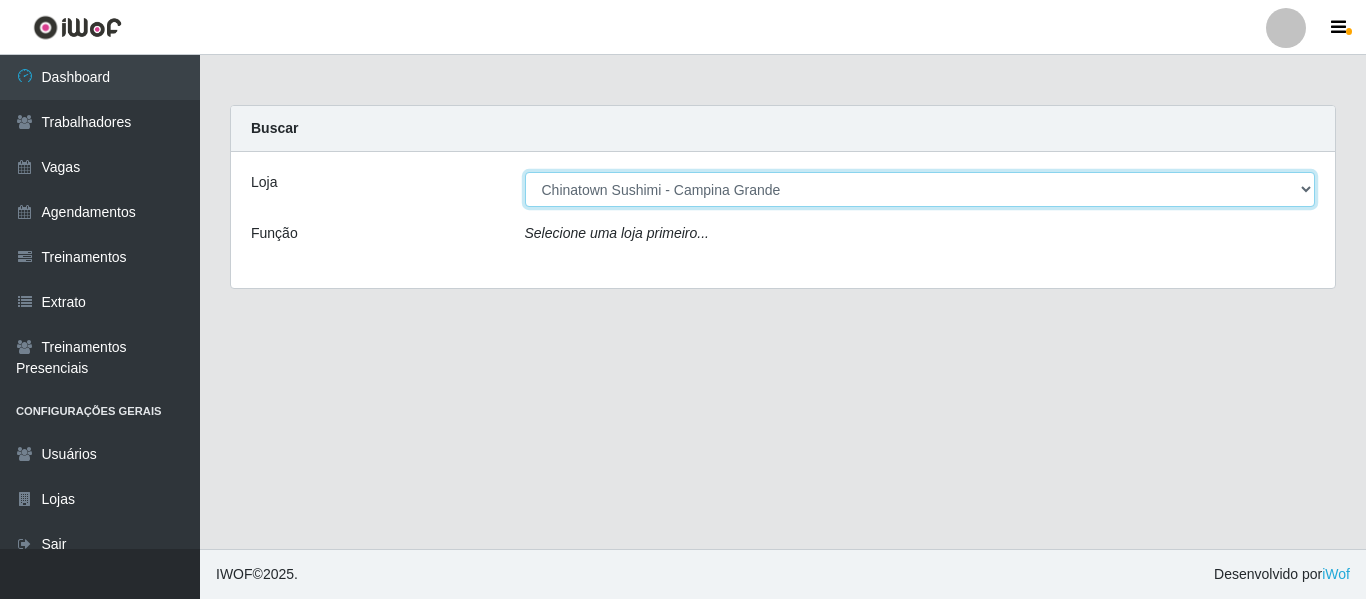 click on "[Selecione...] Chinatown Sushimi - Campina Grande" at bounding box center [920, 189] 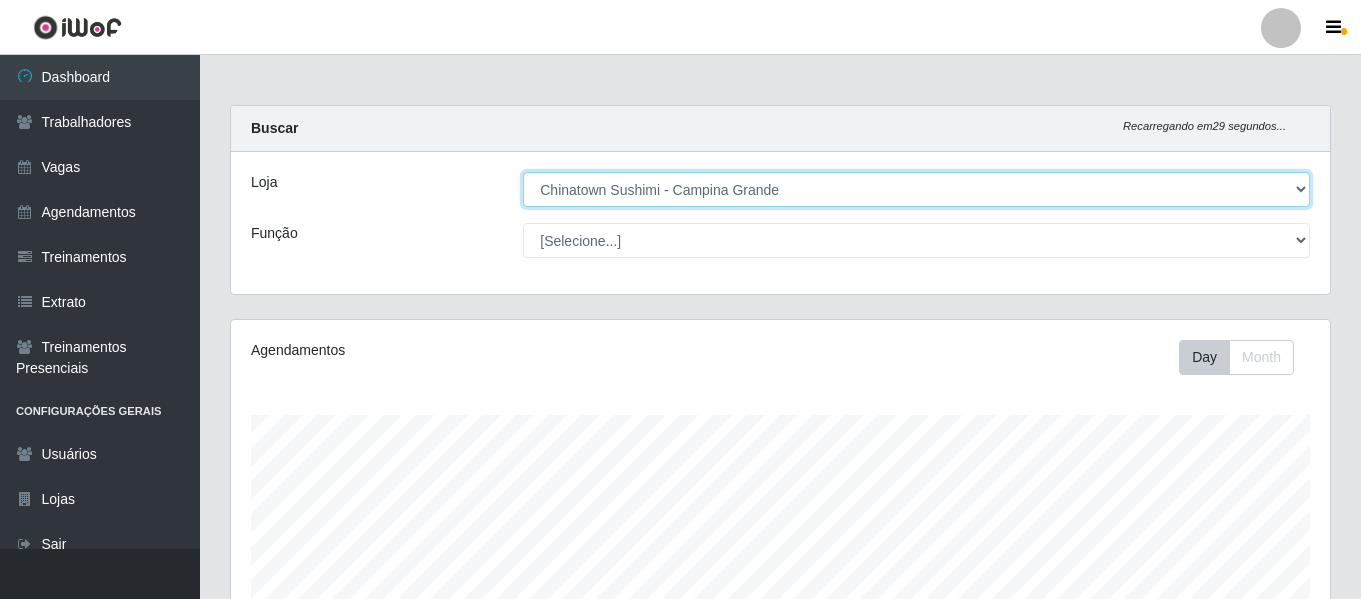scroll, scrollTop: 999585, scrollLeft: 998901, axis: both 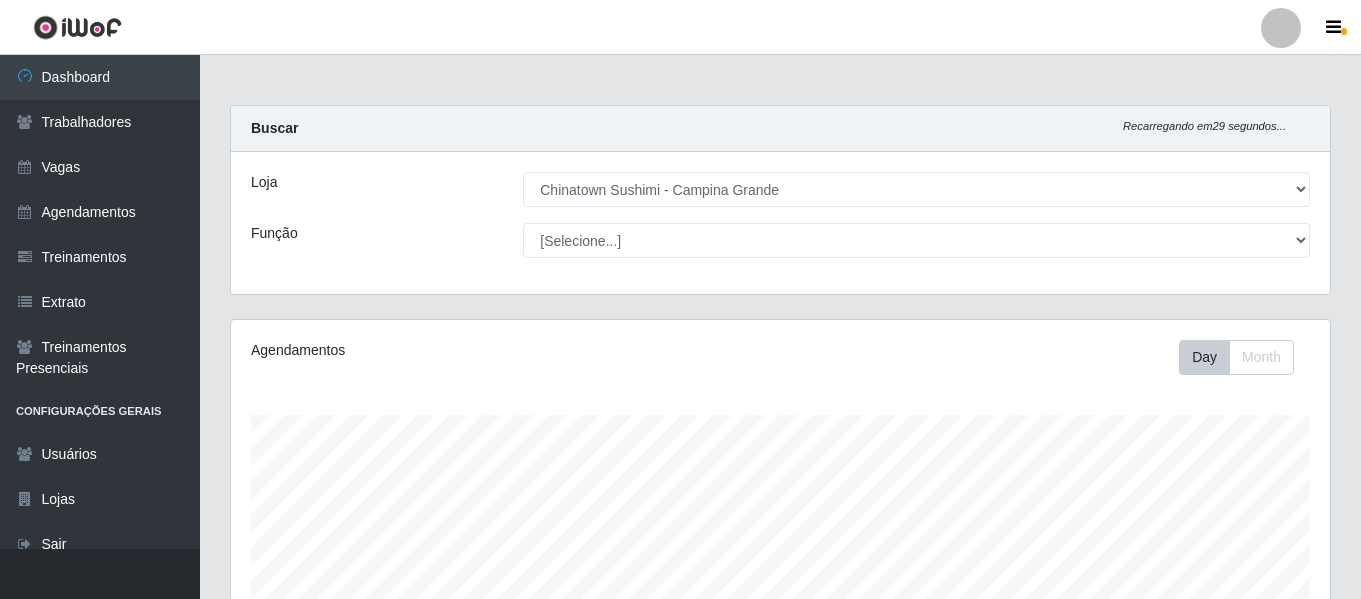click at bounding box center (1281, 28) 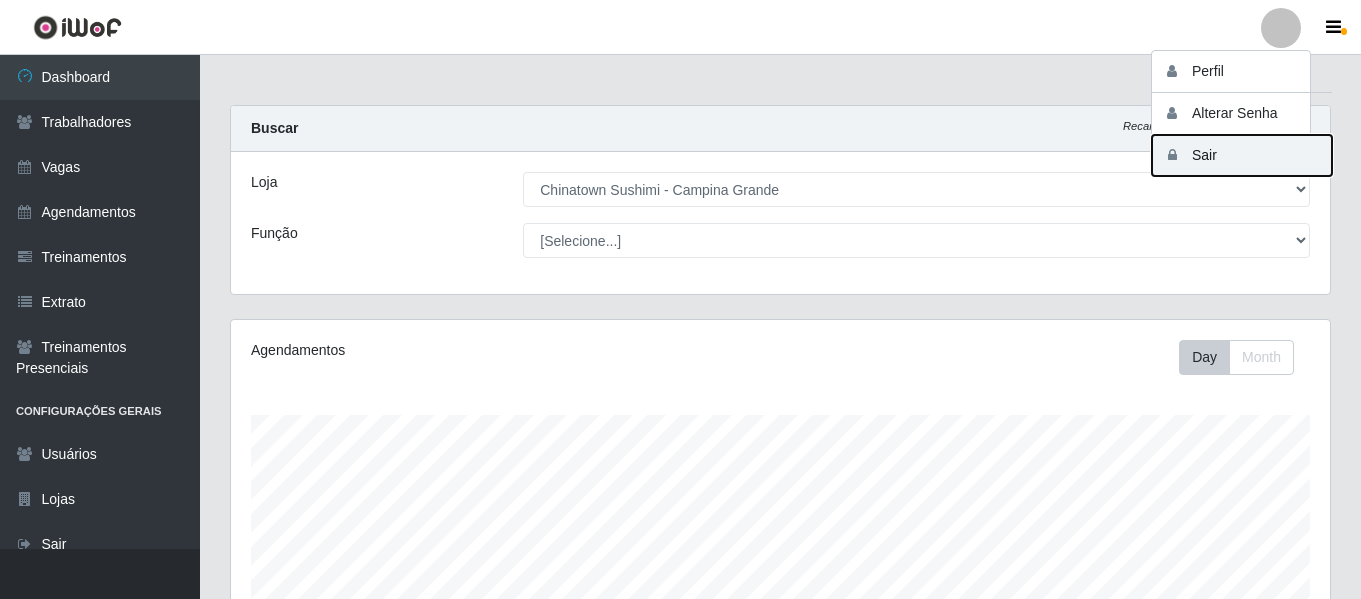 click on "Sair" at bounding box center (1242, 155) 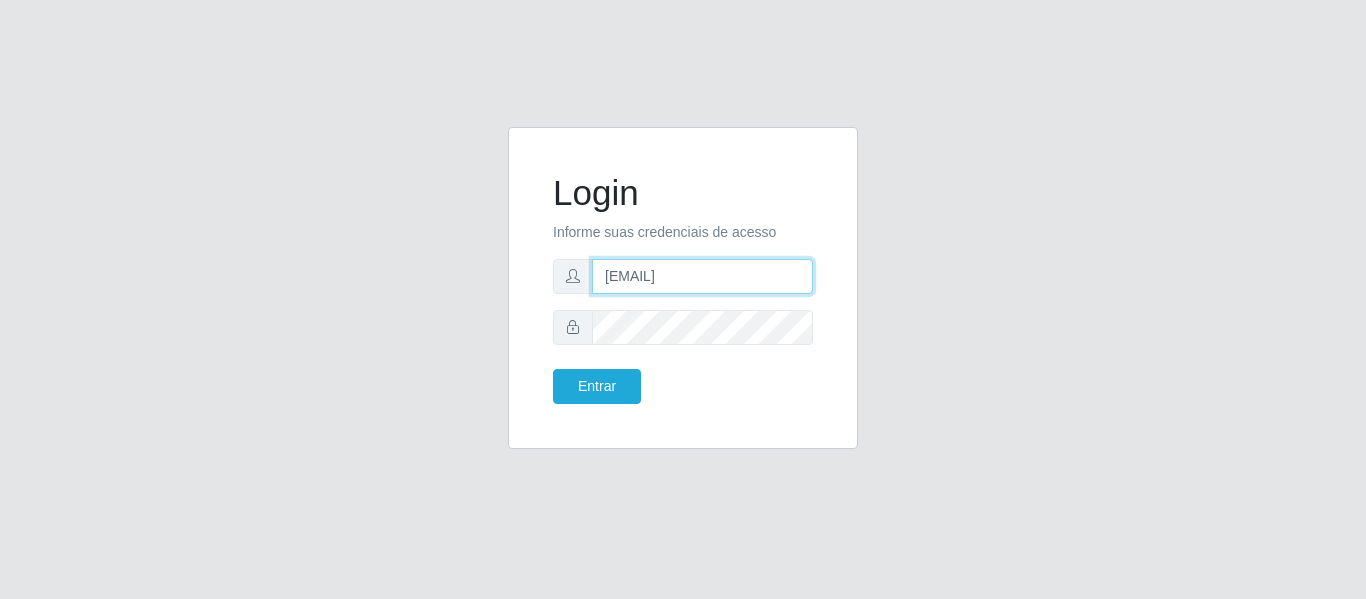 drag, startPoint x: 757, startPoint y: 267, endPoint x: 485, endPoint y: 207, distance: 278.53903 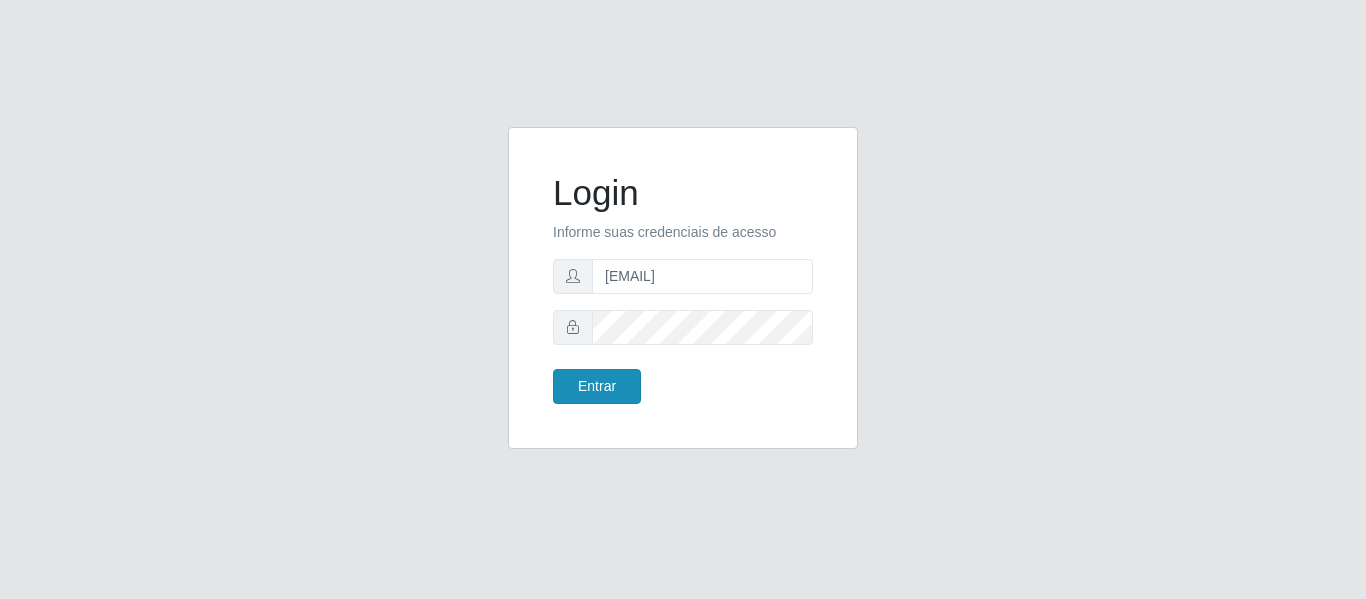 type on "[EMAIL]" 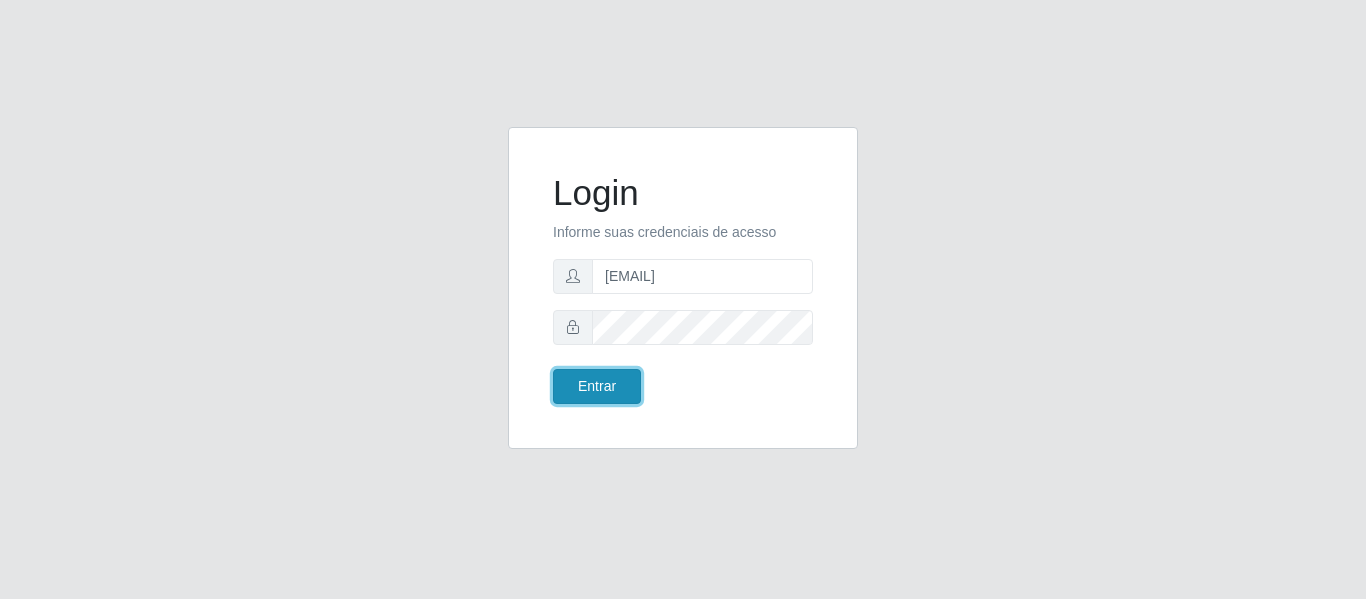 click on "Entrar" at bounding box center [597, 386] 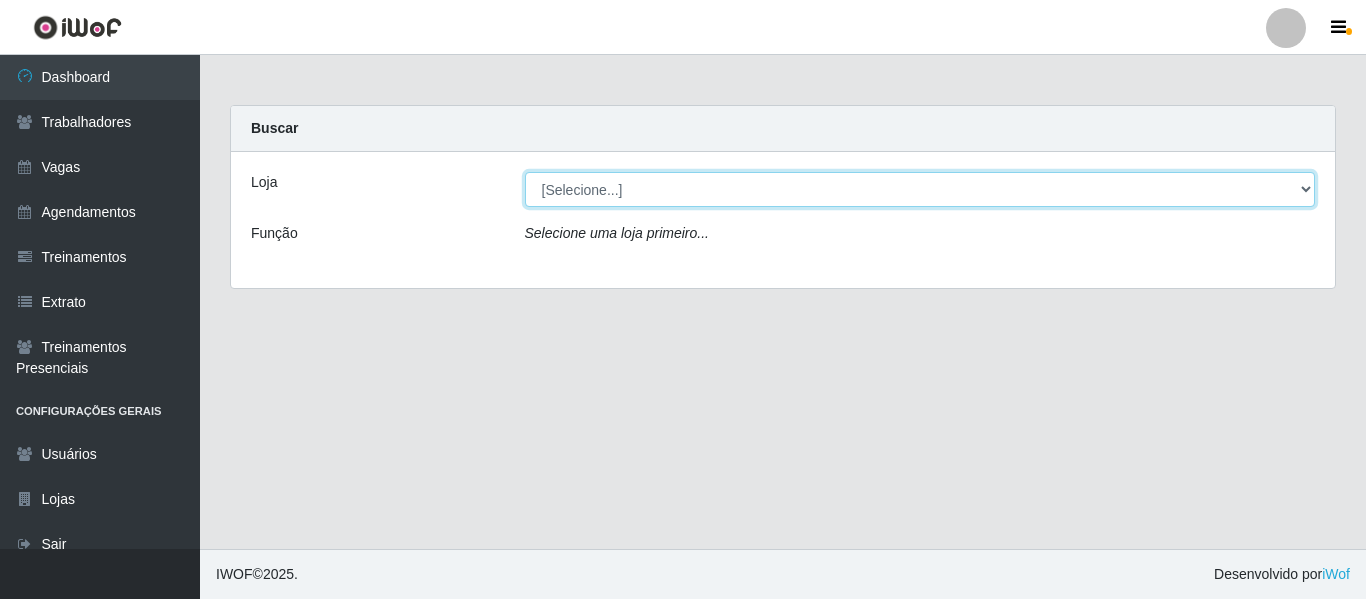 click on "[Selecione...] Rede Compras - CD Logistica Rede Compras Supermercados - LOJA 1 Rede Compras Supermercados - LOJA 2 Rede Compras Supermercados - LOJA 3 Rede Compras Supermercados - LOJA 4 Rede Compras Supermercados - LOJA 5 Rede Compras Supermercados - LOJA 6" at bounding box center [920, 189] 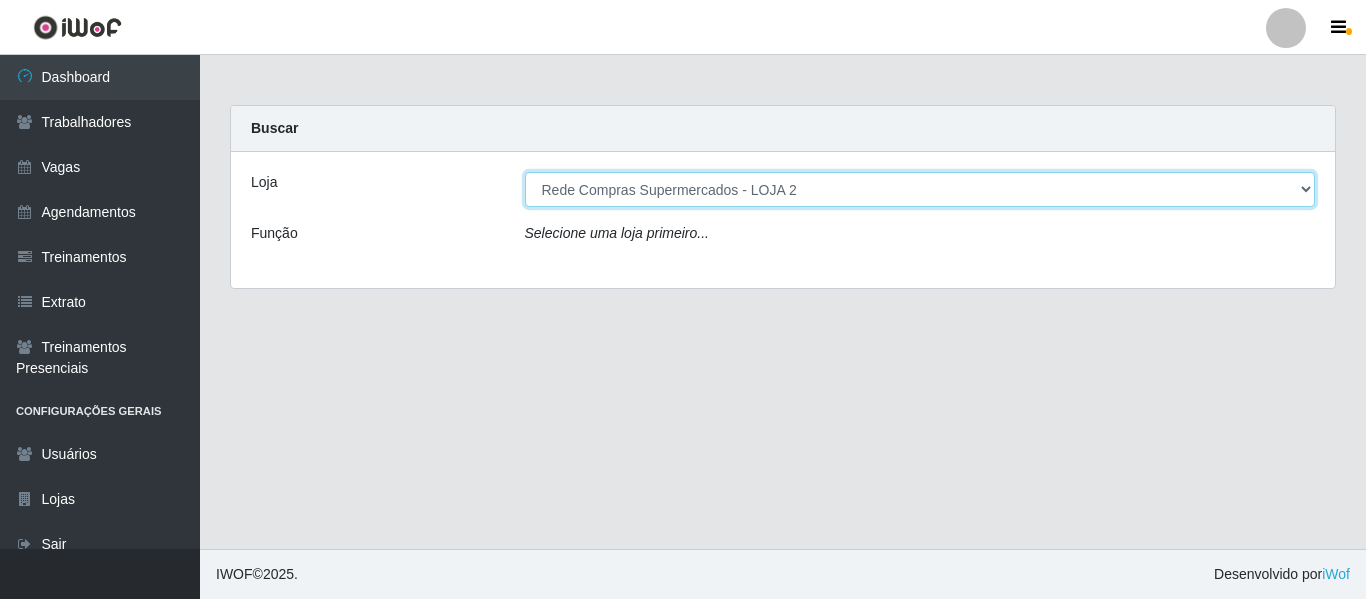 click on "[Selecione...] Rede Compras - CD Logistica Rede Compras Supermercados - LOJA 1 Rede Compras Supermercados - LOJA 2 Rede Compras Supermercados - LOJA 3 Rede Compras Supermercados - LOJA 4 Rede Compras Supermercados - LOJA 5 Rede Compras Supermercados - LOJA 6" at bounding box center (920, 189) 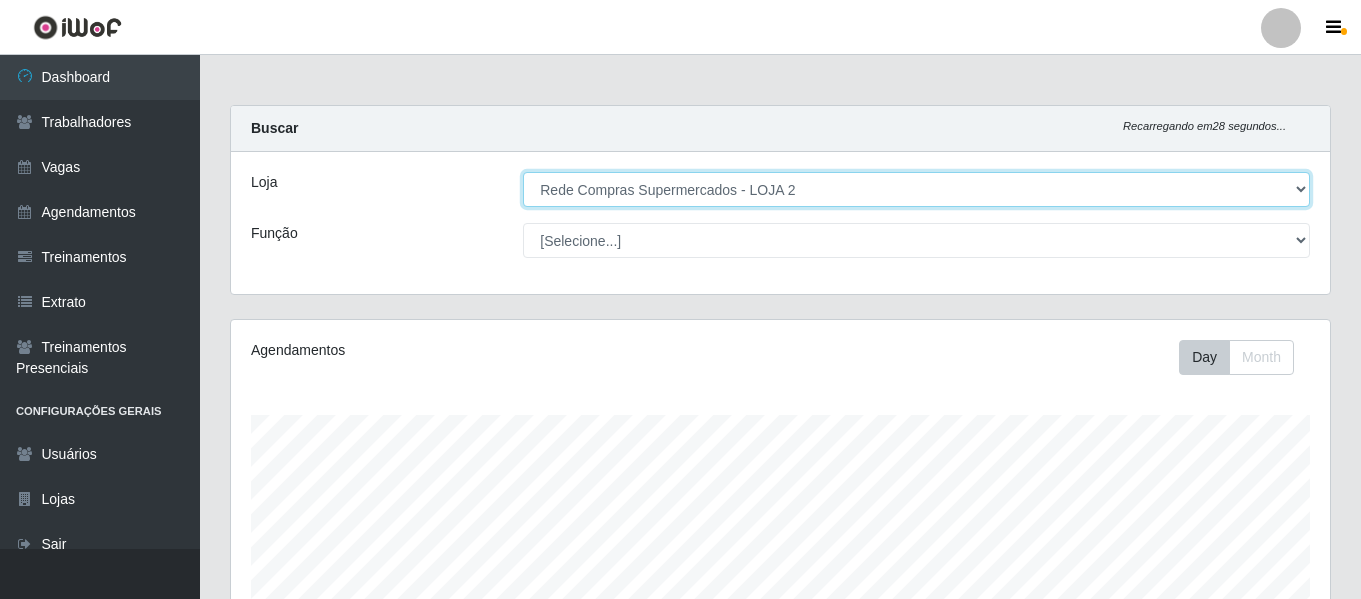 scroll, scrollTop: 999585, scrollLeft: 998901, axis: both 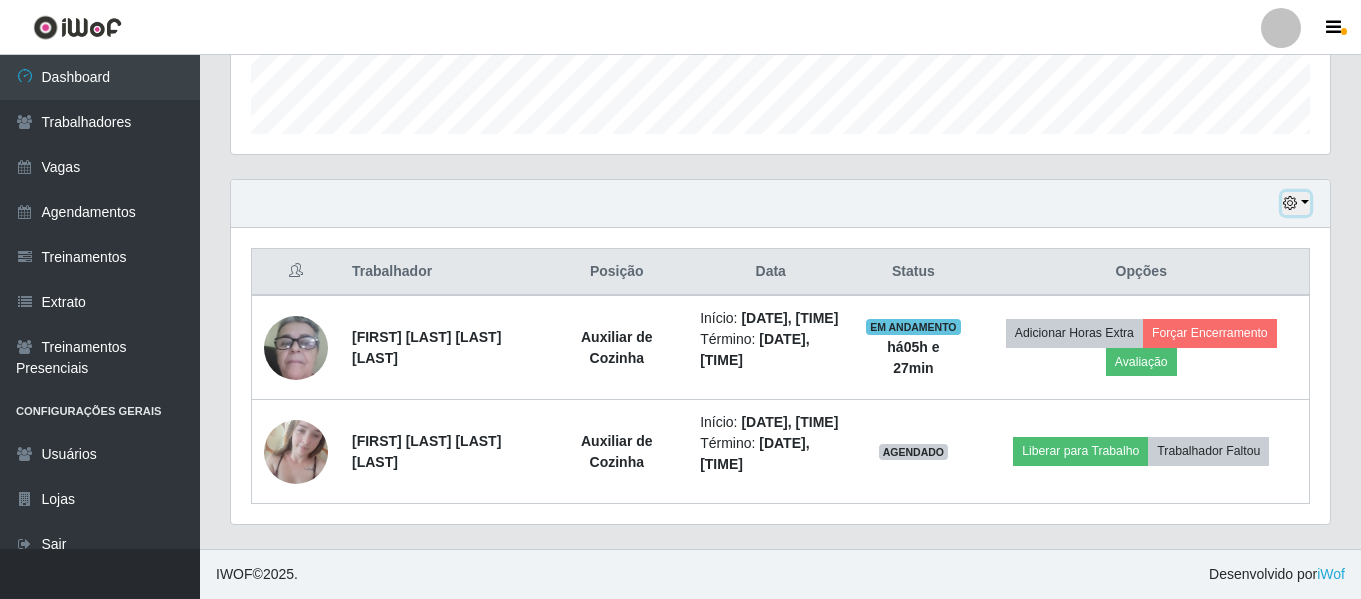 click at bounding box center [1296, 203] 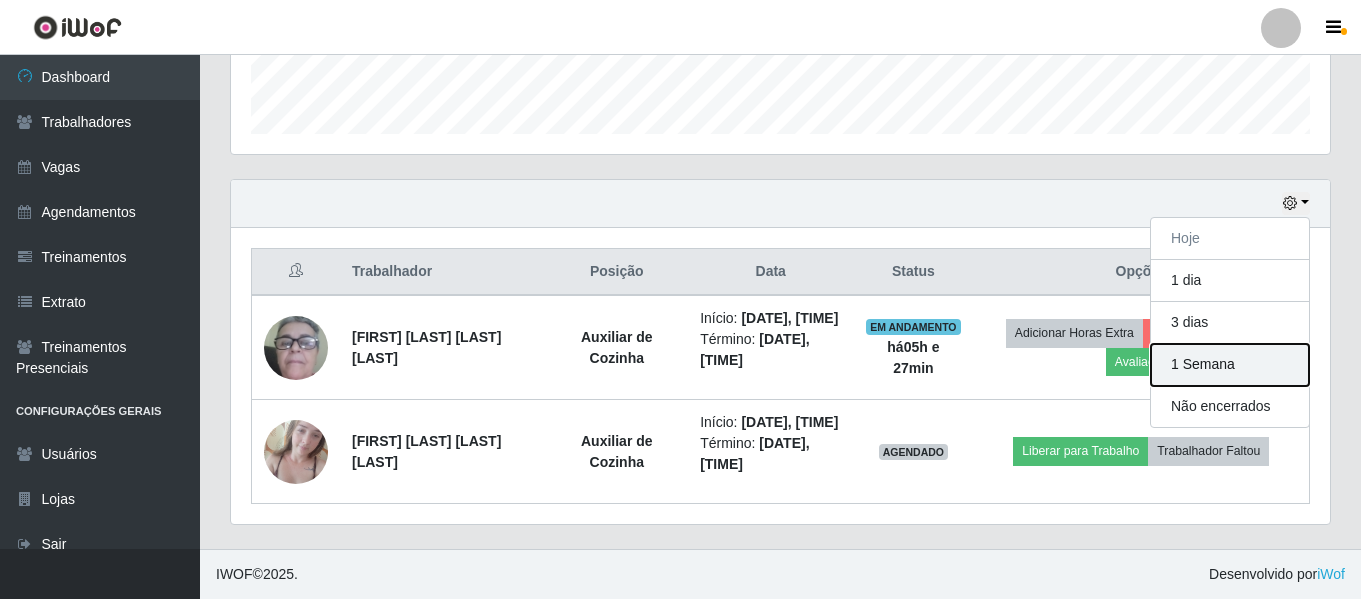 click on "1 Semana" at bounding box center [1230, 365] 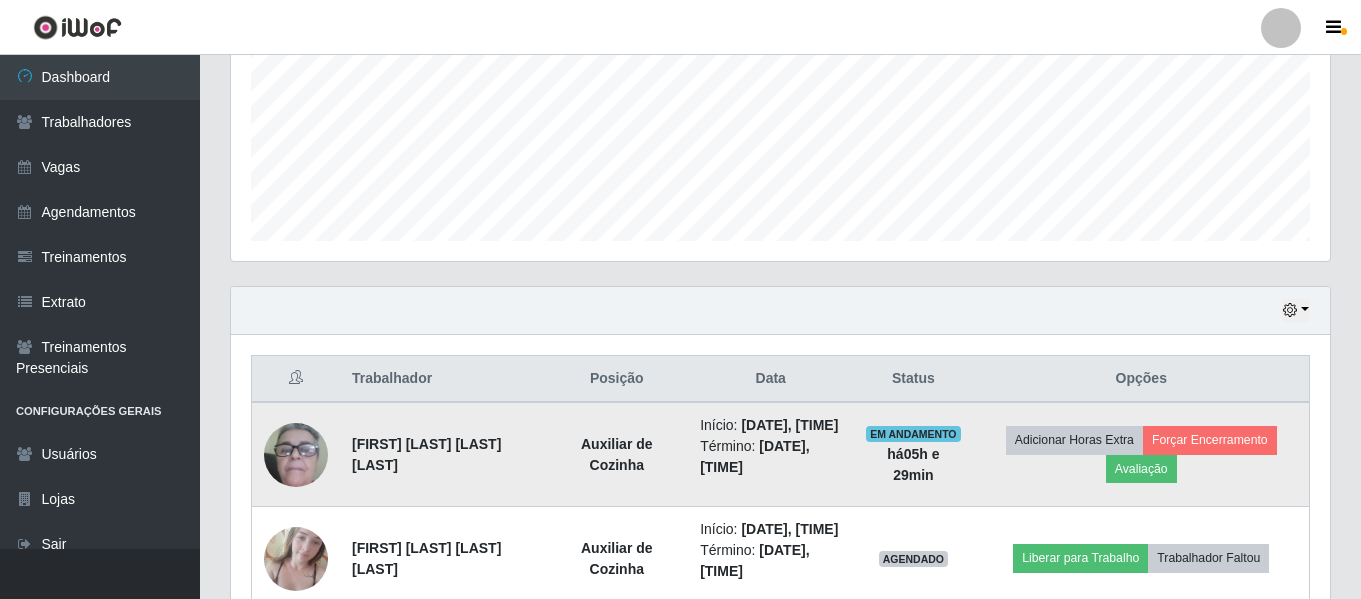scroll, scrollTop: 581, scrollLeft: 0, axis: vertical 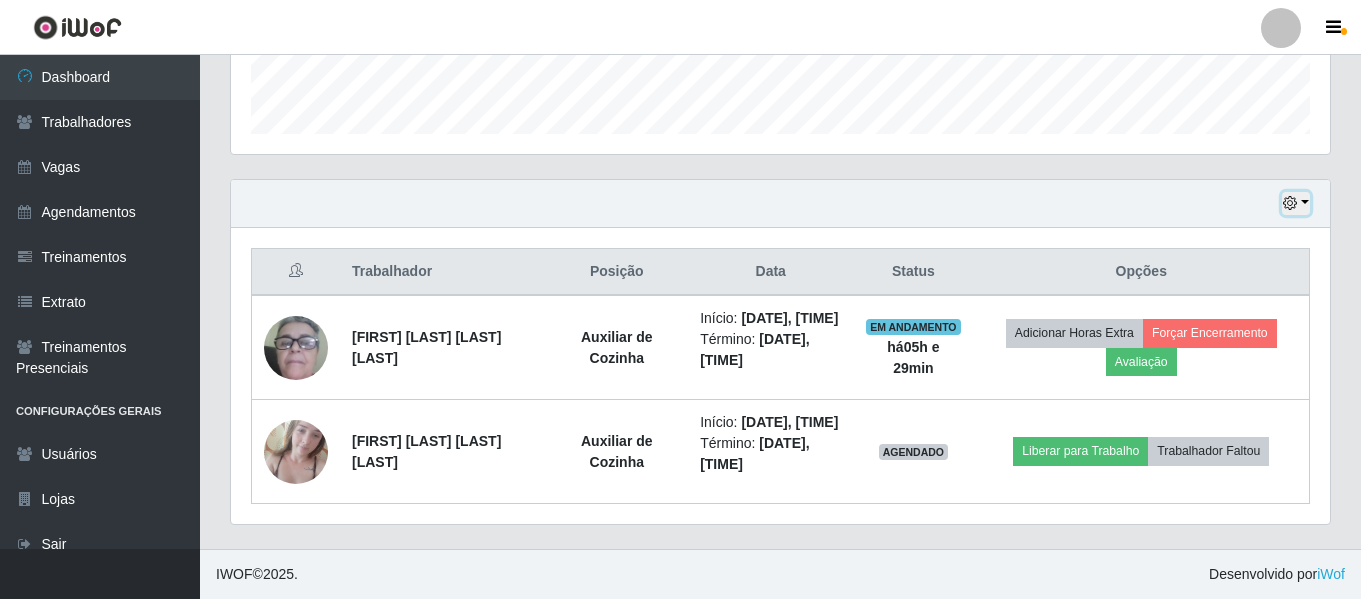 click at bounding box center (1290, 203) 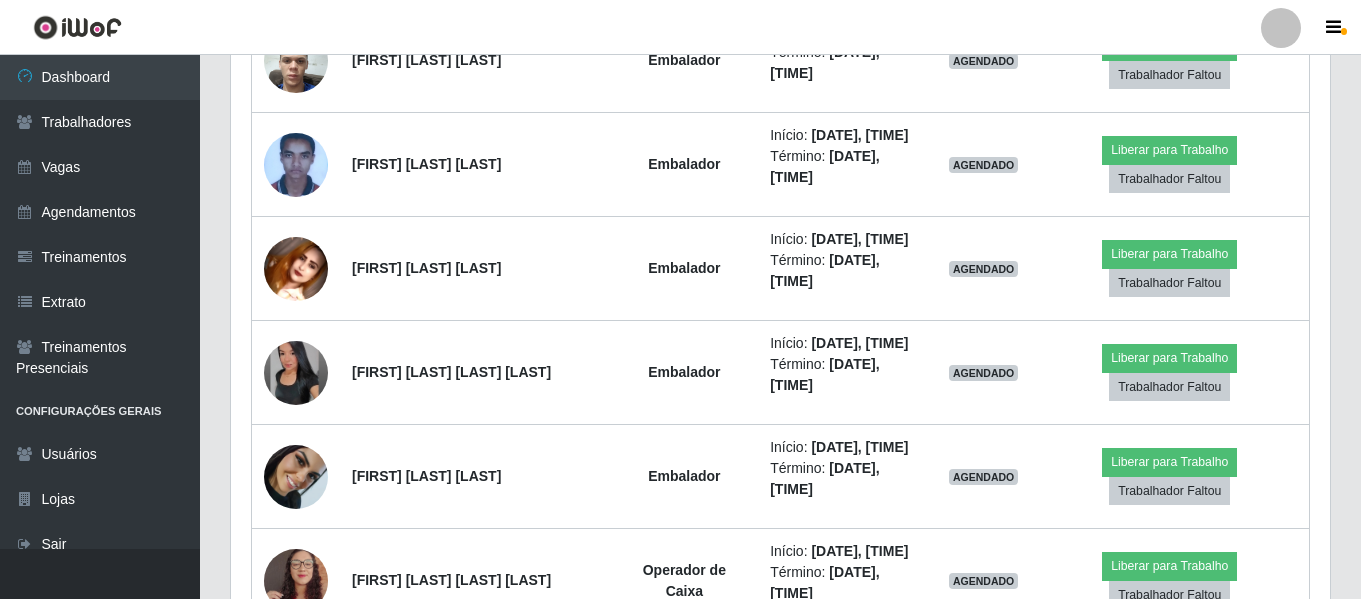 scroll, scrollTop: 581, scrollLeft: 0, axis: vertical 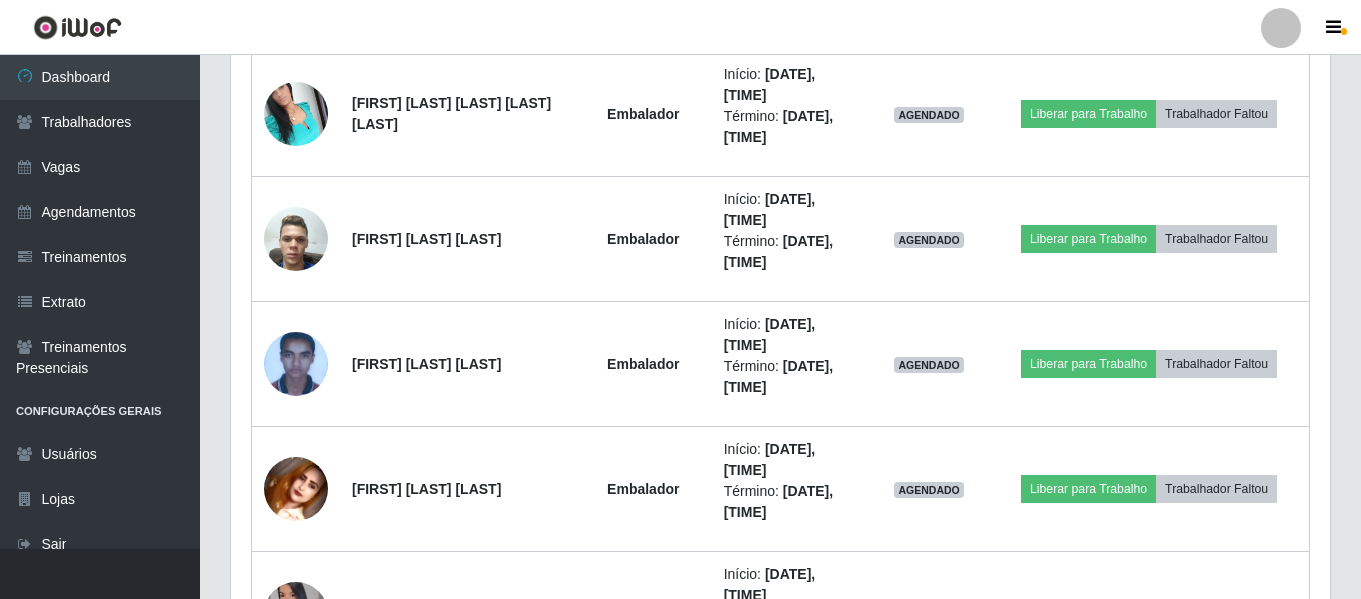 click at bounding box center [1281, 28] 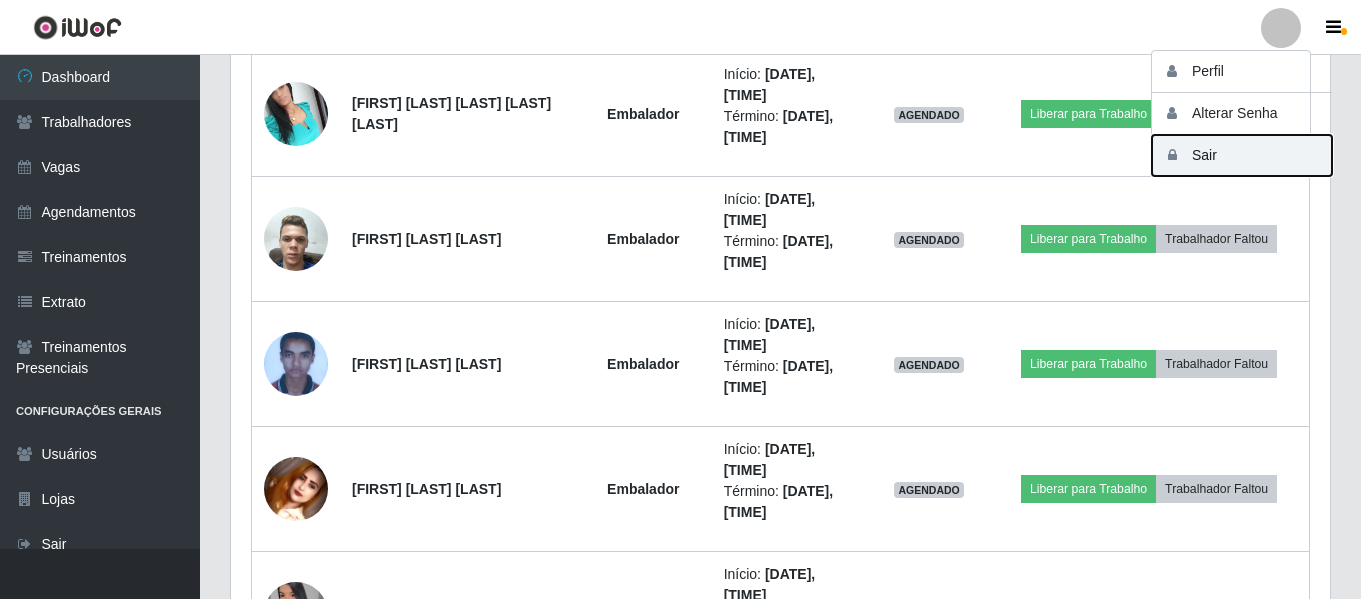 click on "Sair" at bounding box center (1242, 155) 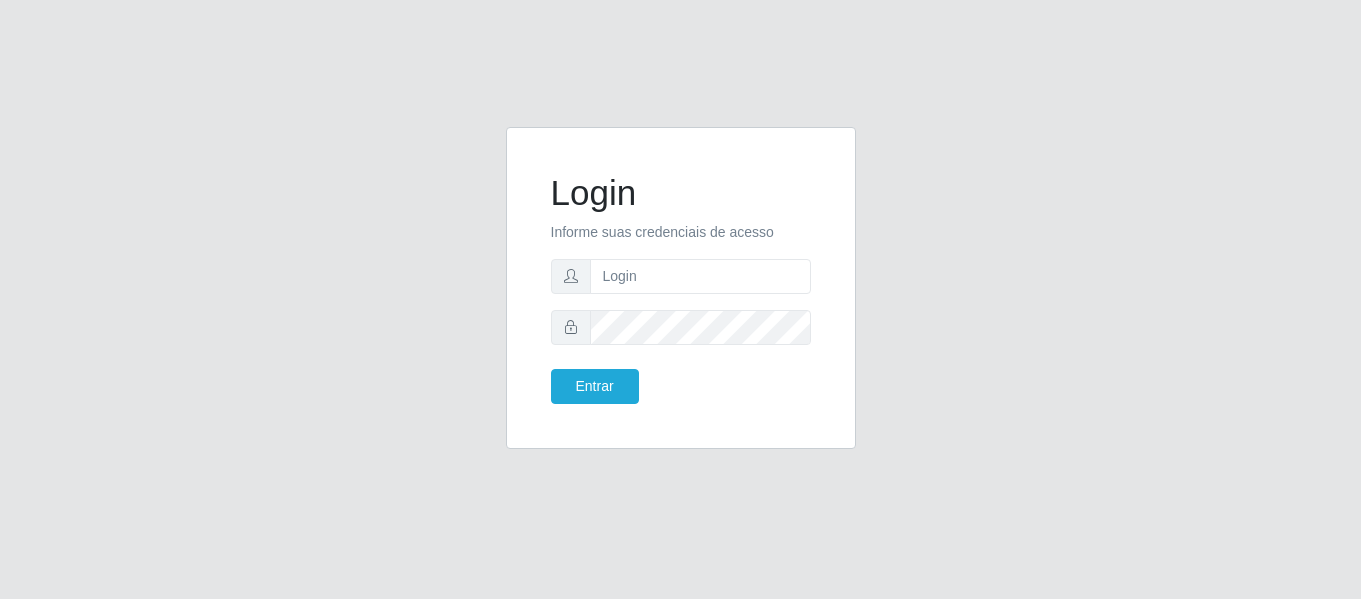 scroll, scrollTop: 0, scrollLeft: 0, axis: both 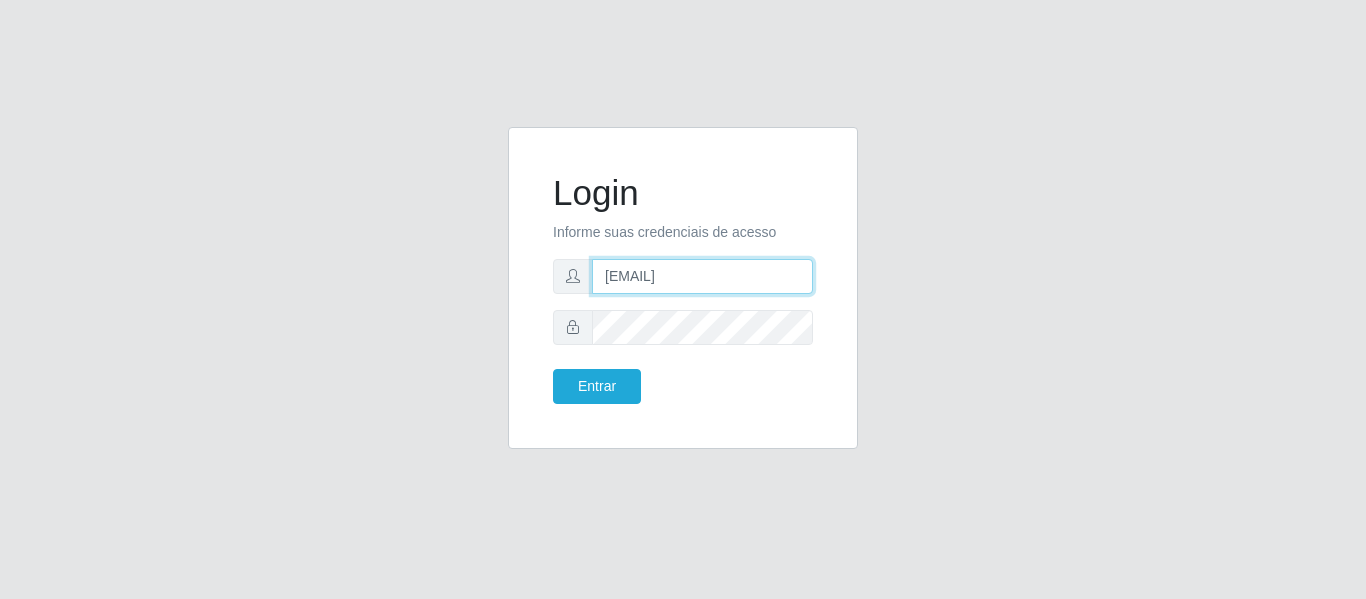 drag, startPoint x: 765, startPoint y: 270, endPoint x: 303, endPoint y: 242, distance: 462.84772 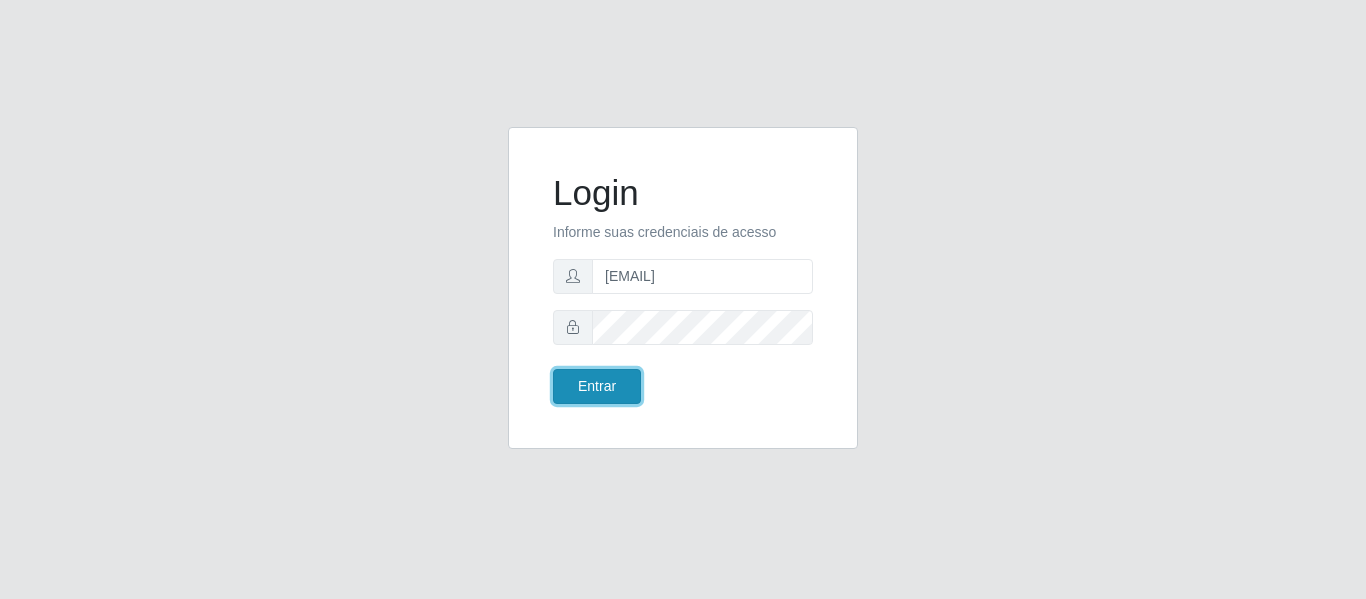 click on "Entrar" at bounding box center (597, 386) 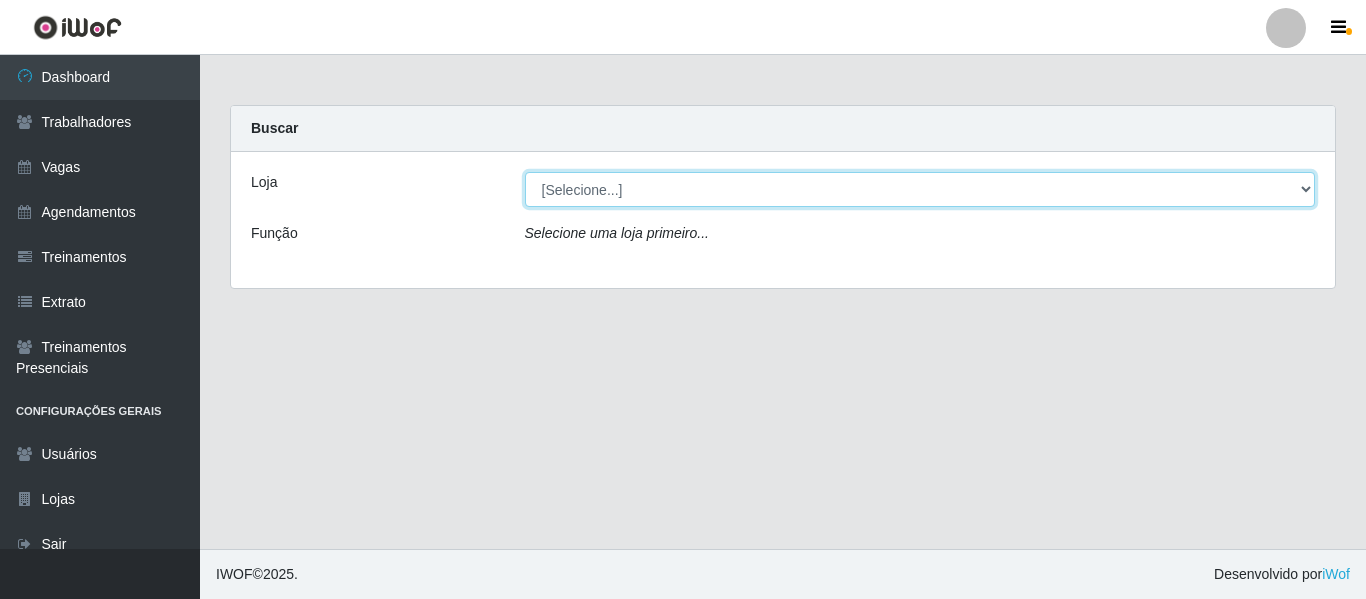 click on "[Selecione...] Bemais - Ruy Carneiro Bemais Supermercados - B1 Mangabeira Bemais Supermercados - B11 Manaíra Bemais Supermercados - B4 Mangabeira Bemais Supermercados - B5 Anatólia Bemais Supermercados - B6 Colibris Bemais Supermercados - B7 Oitizeiro Bemais Supermercados - B8 Valentina Bemais Supermercados - B9 Bessa Bemais Supermercados - Cidade Universitária Bemais Supermercados - Cruz das Armas Bemais Supermercados - Três Ruas" at bounding box center (920, 189) 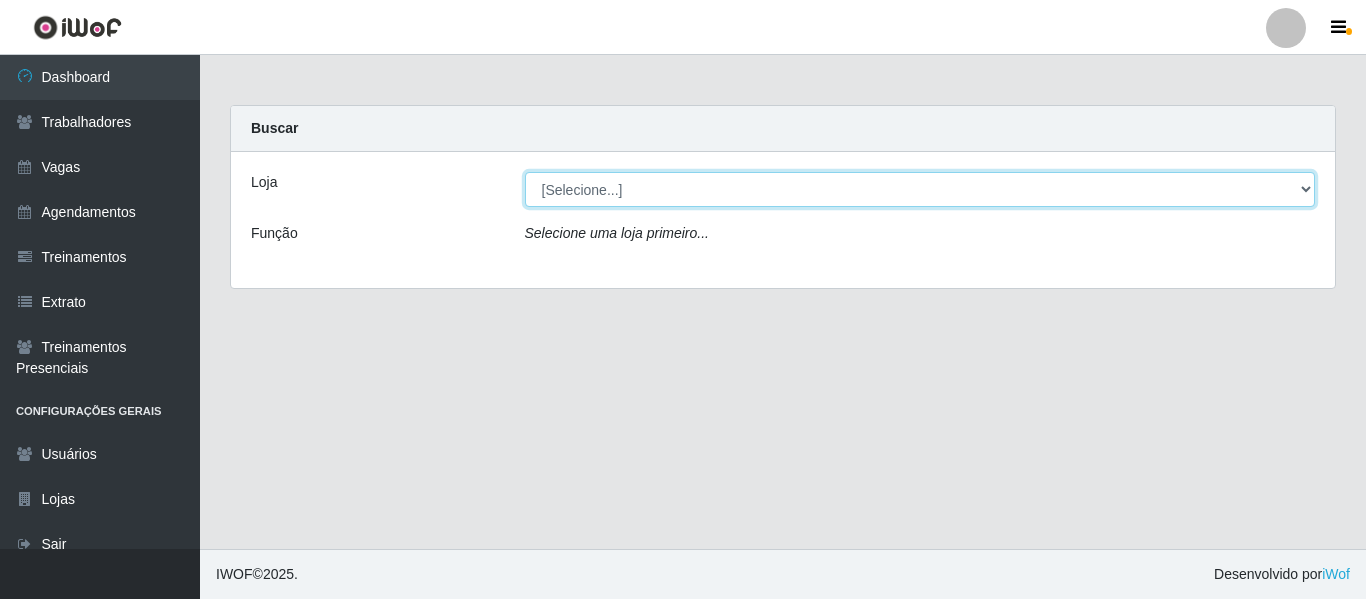 select on "230" 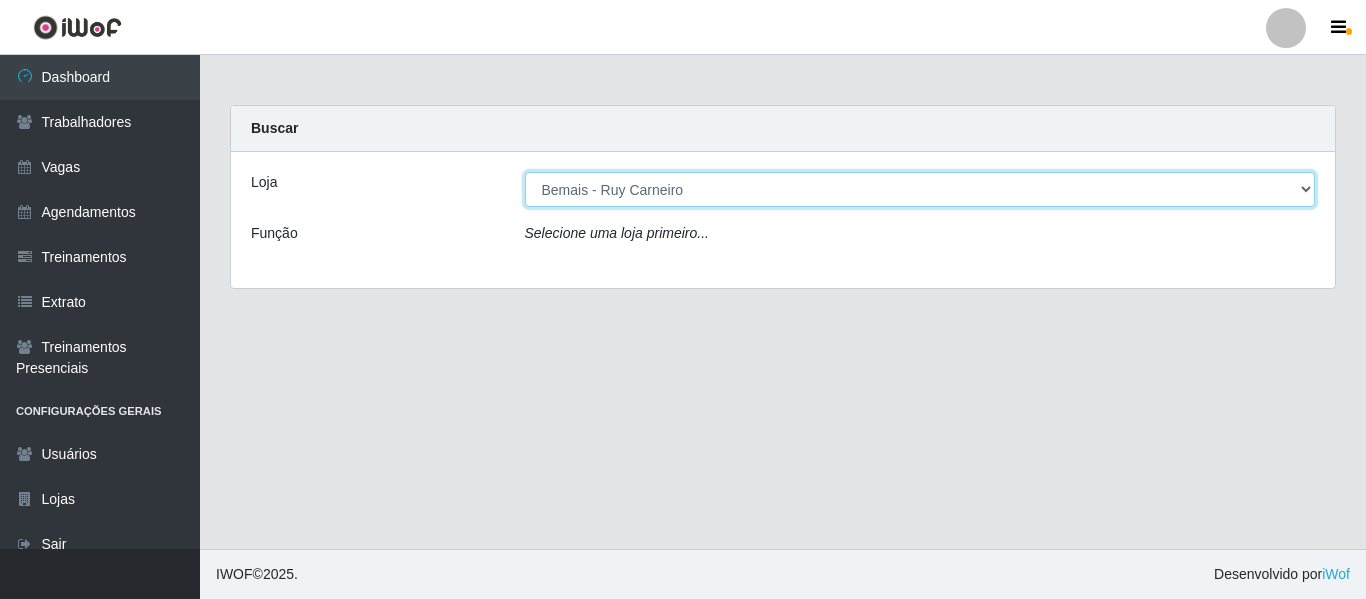 click on "[Selecione...] Bemais - Ruy Carneiro Bemais Supermercados - B1 Mangabeira Bemais Supermercados - B11 Manaíra Bemais Supermercados - B4 Mangabeira Bemais Supermercados - B5 Anatólia Bemais Supermercados - B6 Colibris Bemais Supermercados - B7 Oitizeiro Bemais Supermercados - B8 Valentina Bemais Supermercados - B9 Bessa Bemais Supermercados - Cidade Universitária Bemais Supermercados - Cruz das Armas Bemais Supermercados - Três Ruas" at bounding box center (920, 189) 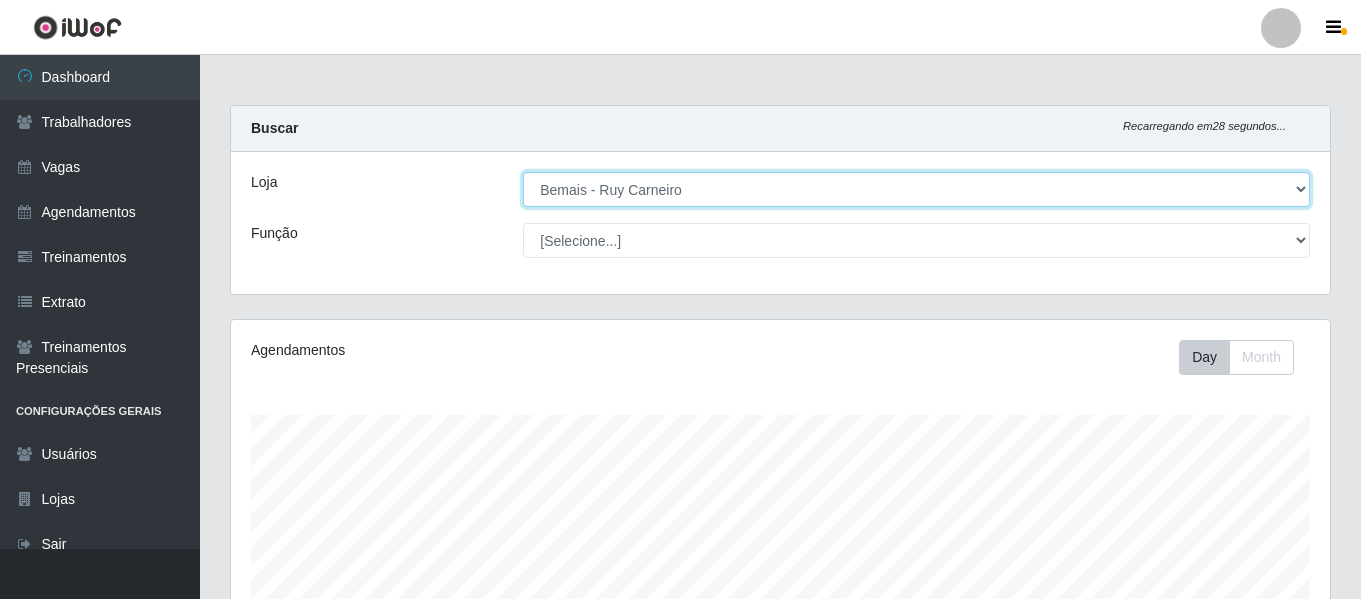 scroll, scrollTop: 999585, scrollLeft: 998901, axis: both 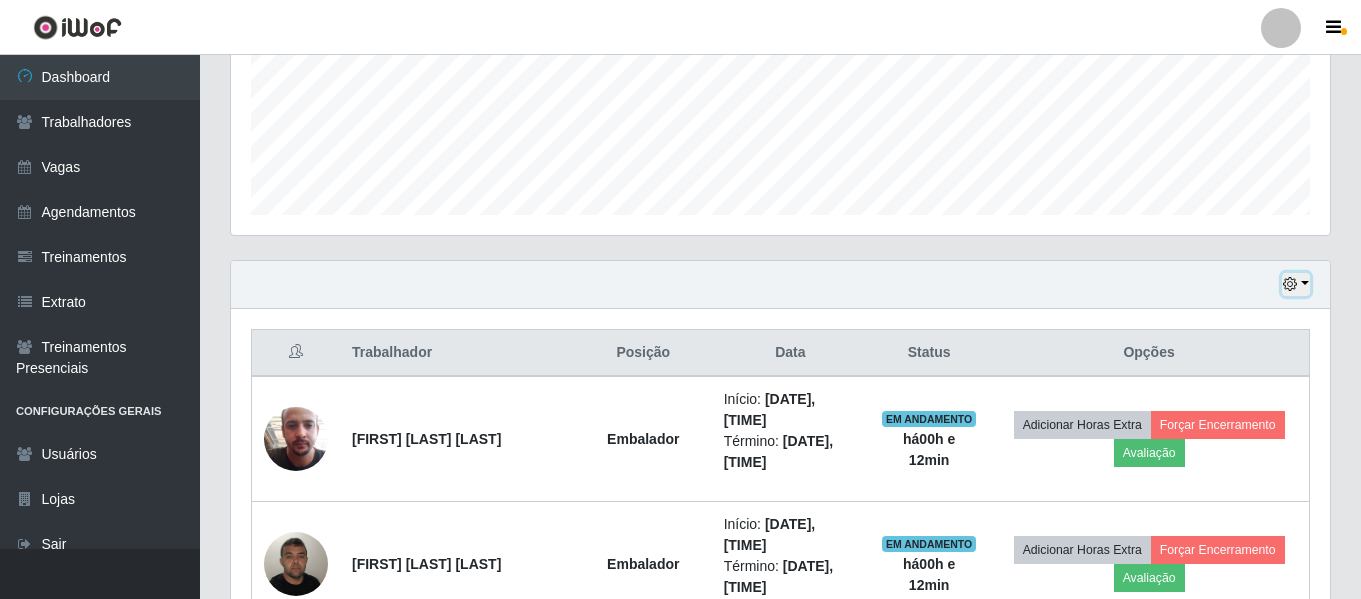 click at bounding box center [1296, 284] 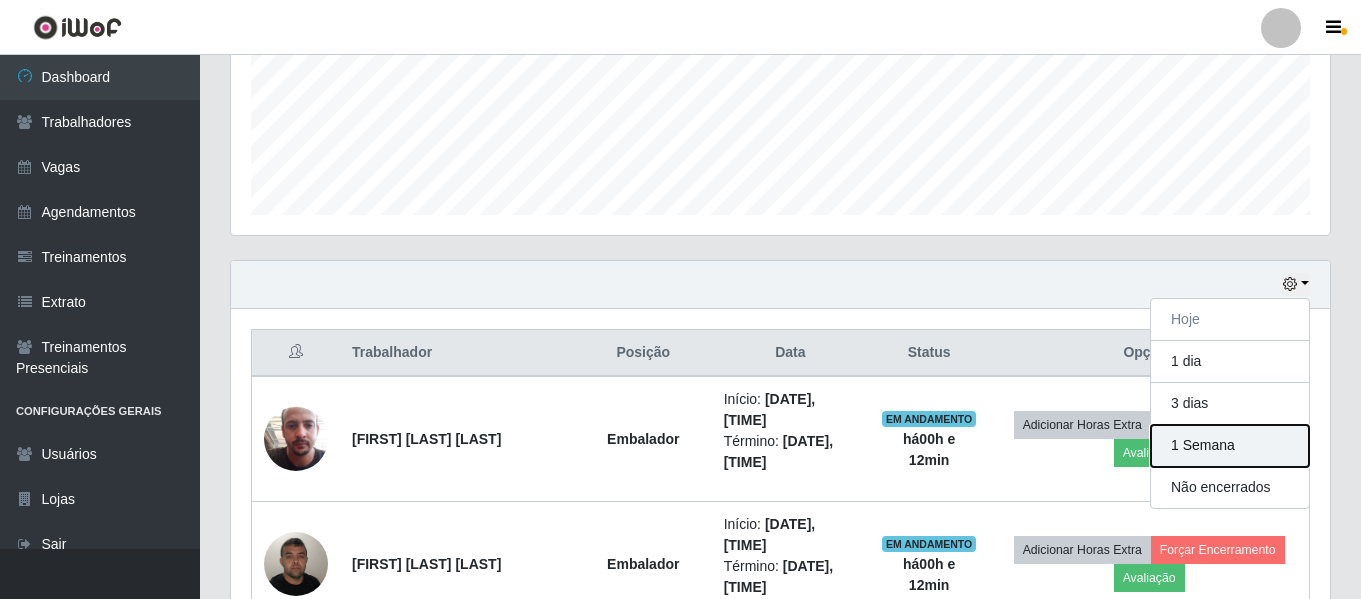 click on "1 Semana" at bounding box center (1230, 446) 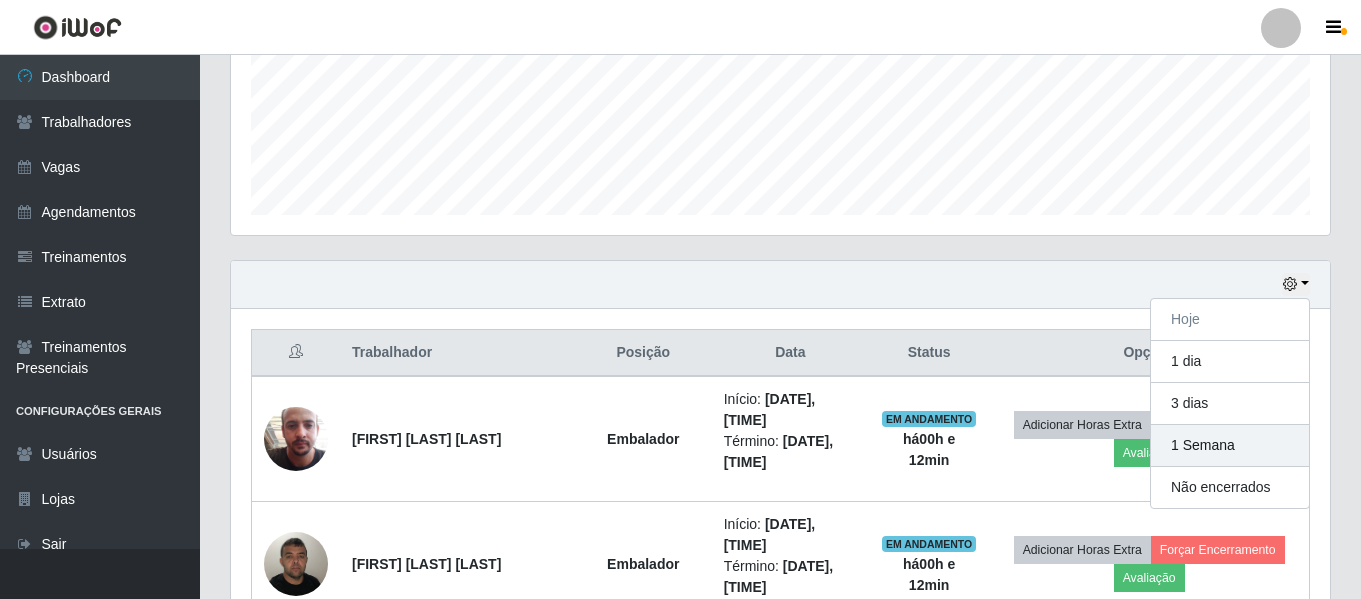 scroll, scrollTop: 373, scrollLeft: 0, axis: vertical 